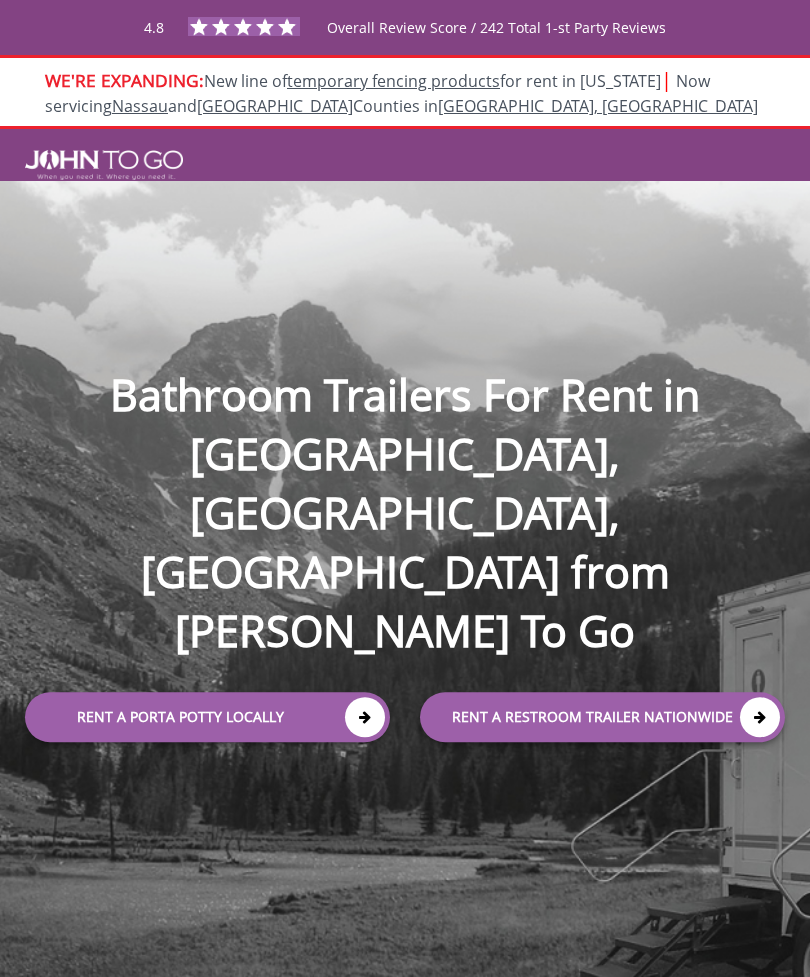 scroll, scrollTop: 0, scrollLeft: 0, axis: both 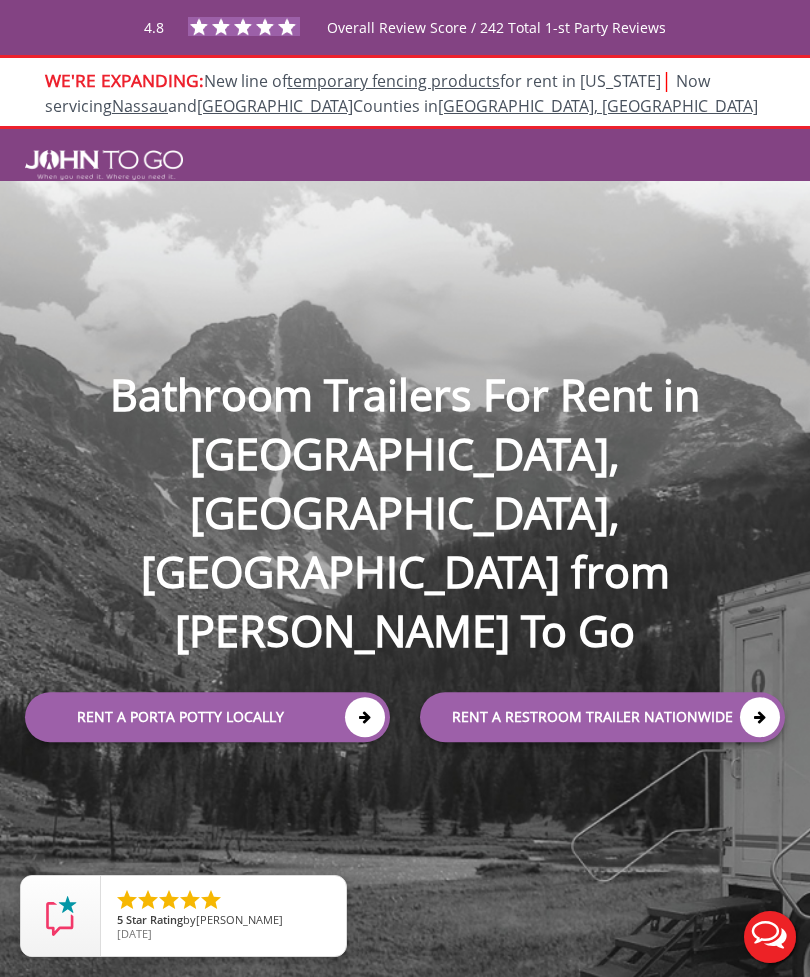 click on "Rent a Porta Potty Locally" at bounding box center (207, 717) 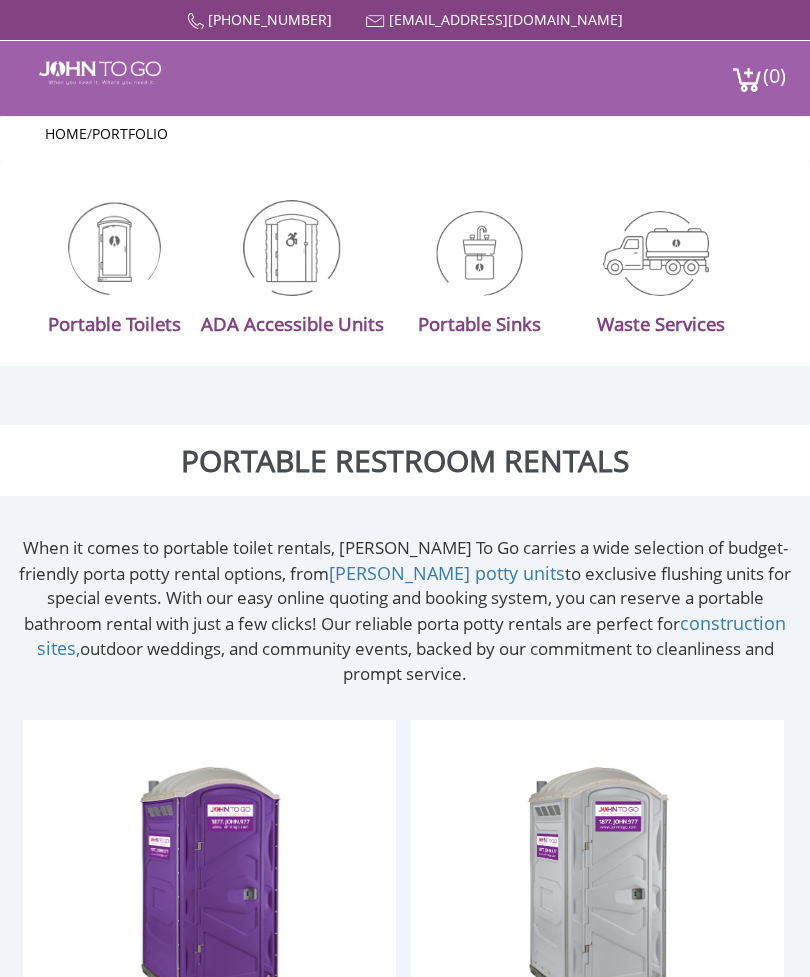 scroll, scrollTop: 0, scrollLeft: 0, axis: both 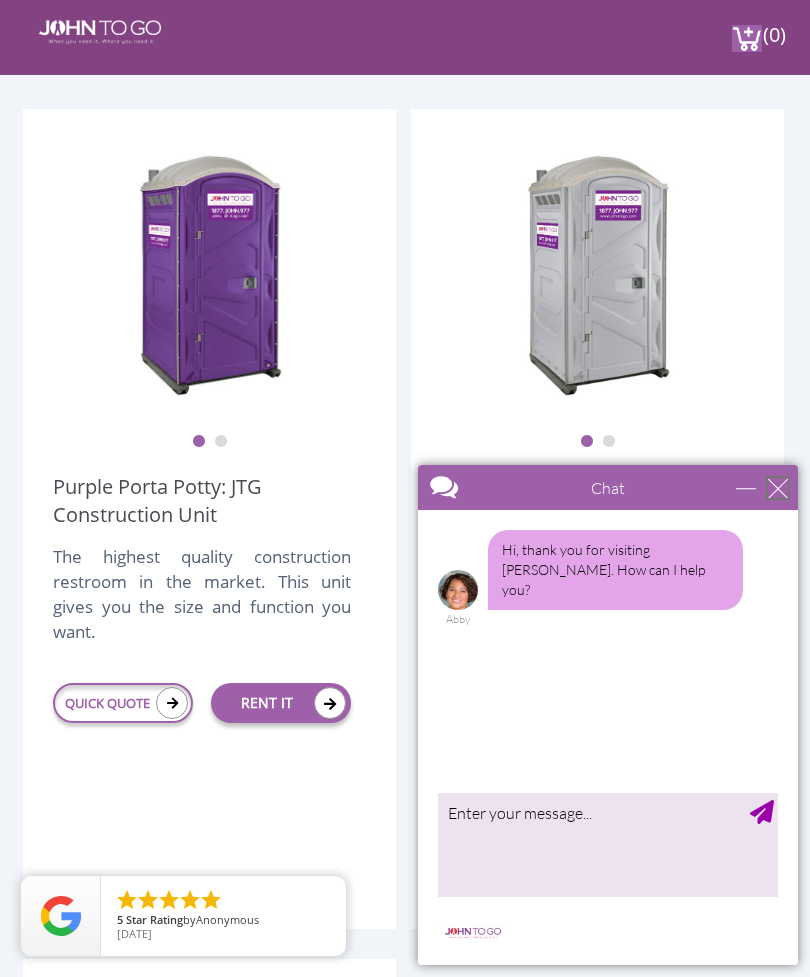click at bounding box center (778, 488) 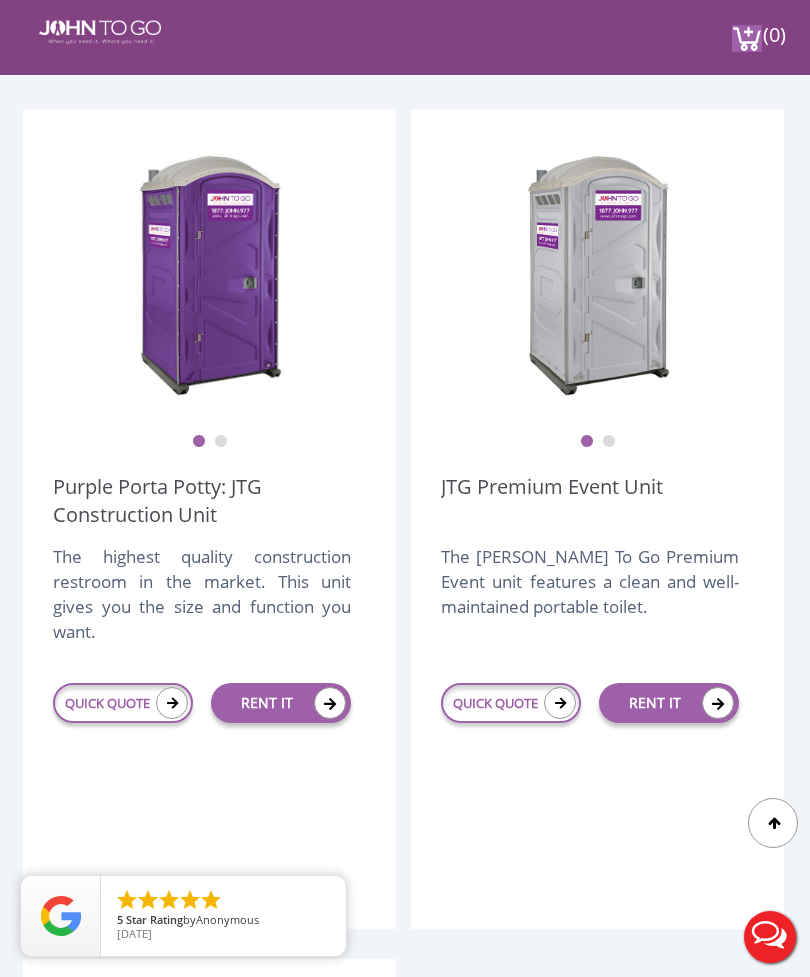scroll, scrollTop: 0, scrollLeft: 0, axis: both 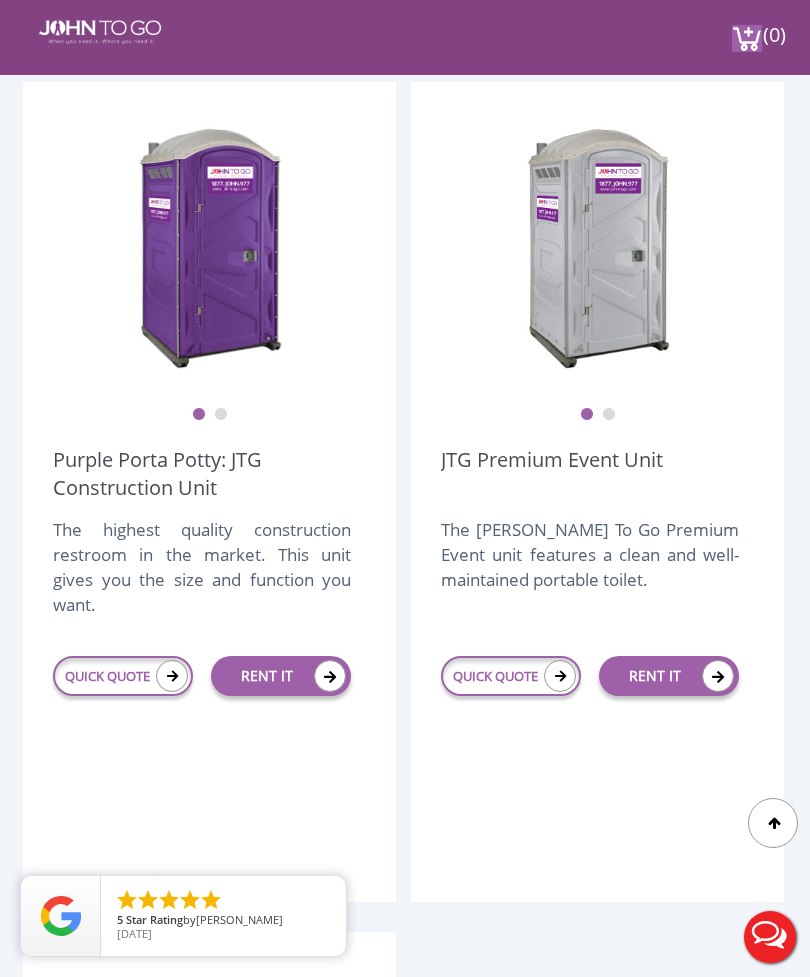 click on "RENT IT" at bounding box center [281, 676] 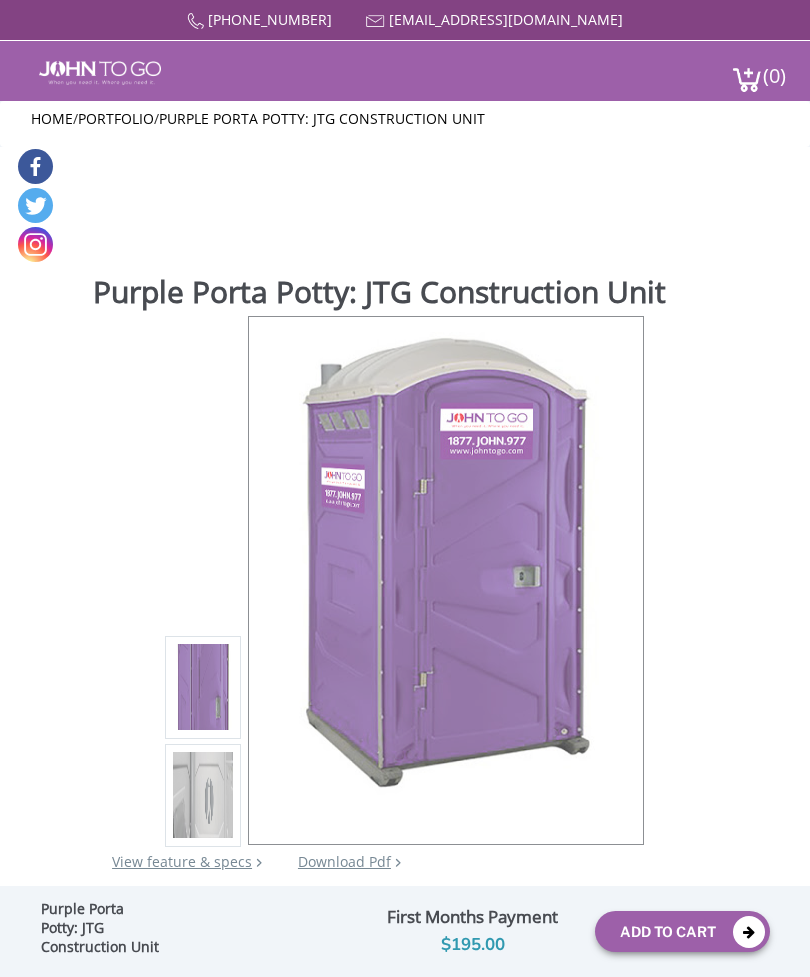 scroll, scrollTop: 0, scrollLeft: 0, axis: both 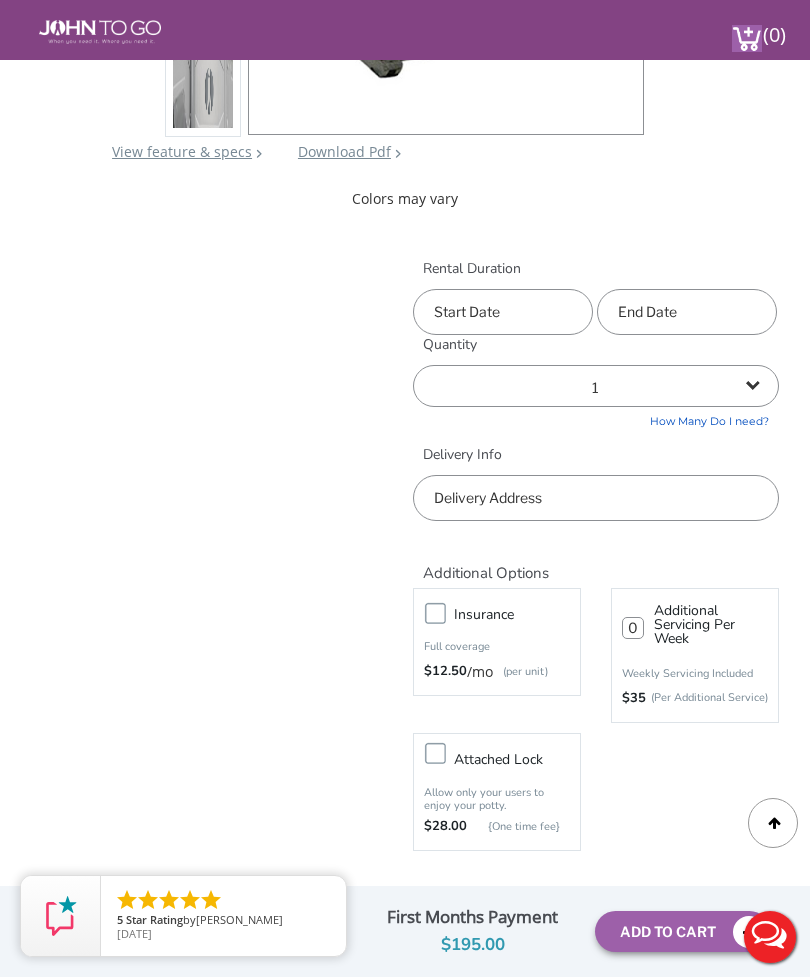click at bounding box center (503, 312) 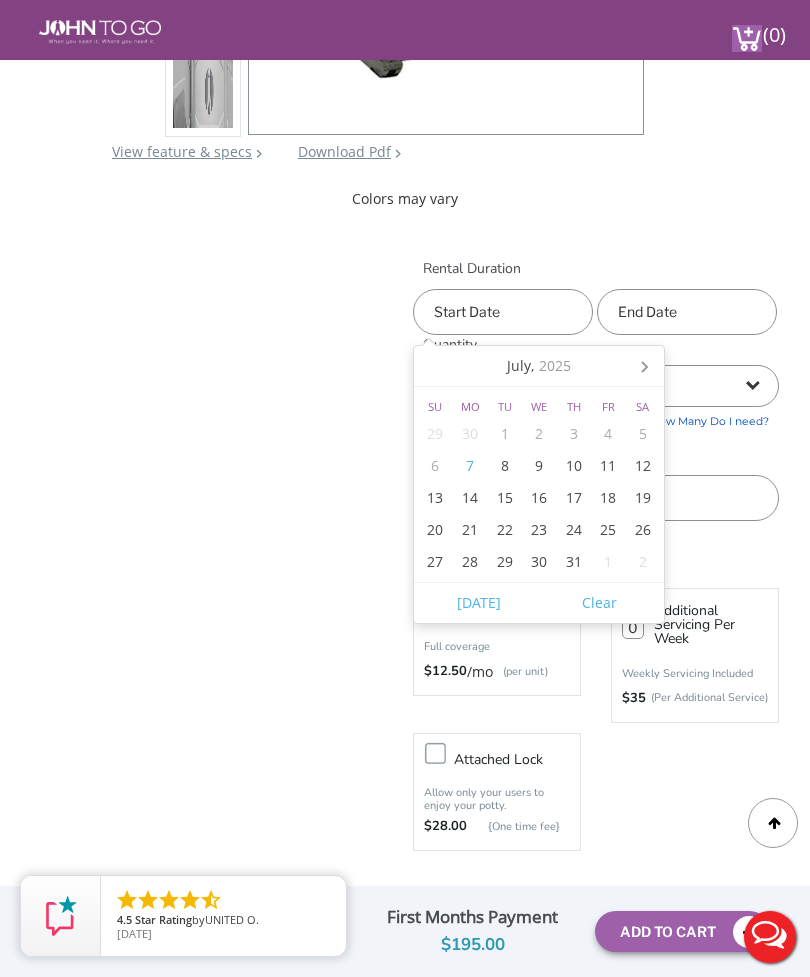 click 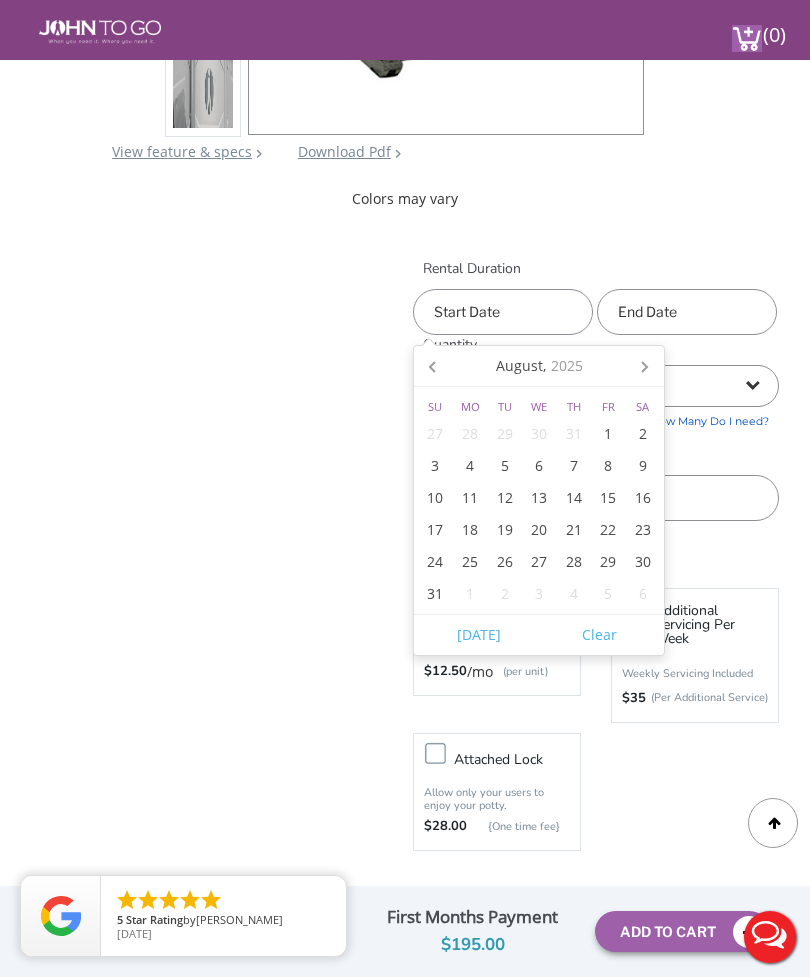 click on "23" at bounding box center (643, 530) 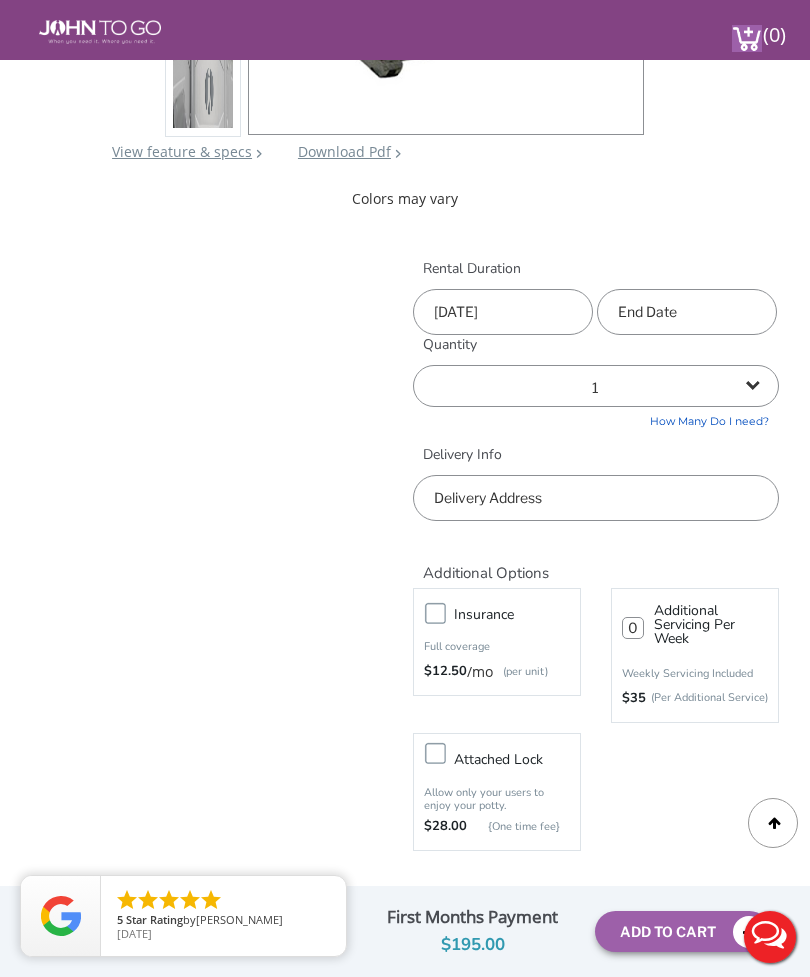 click at bounding box center (687, 312) 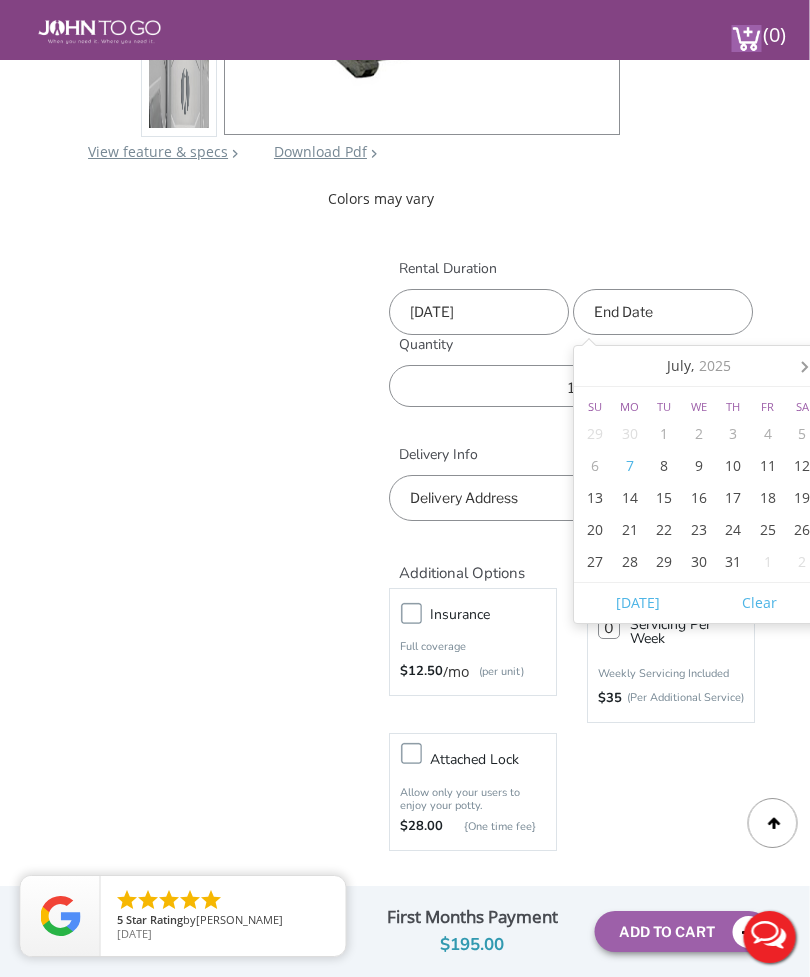 scroll, scrollTop: 650, scrollLeft: 39, axis: both 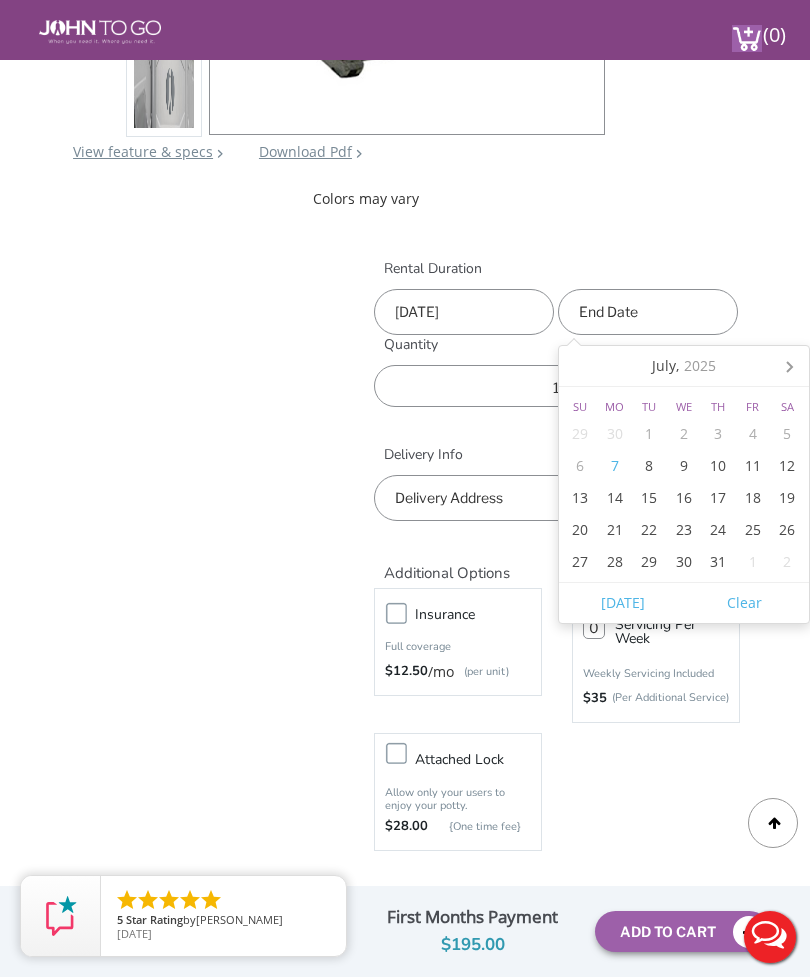 click 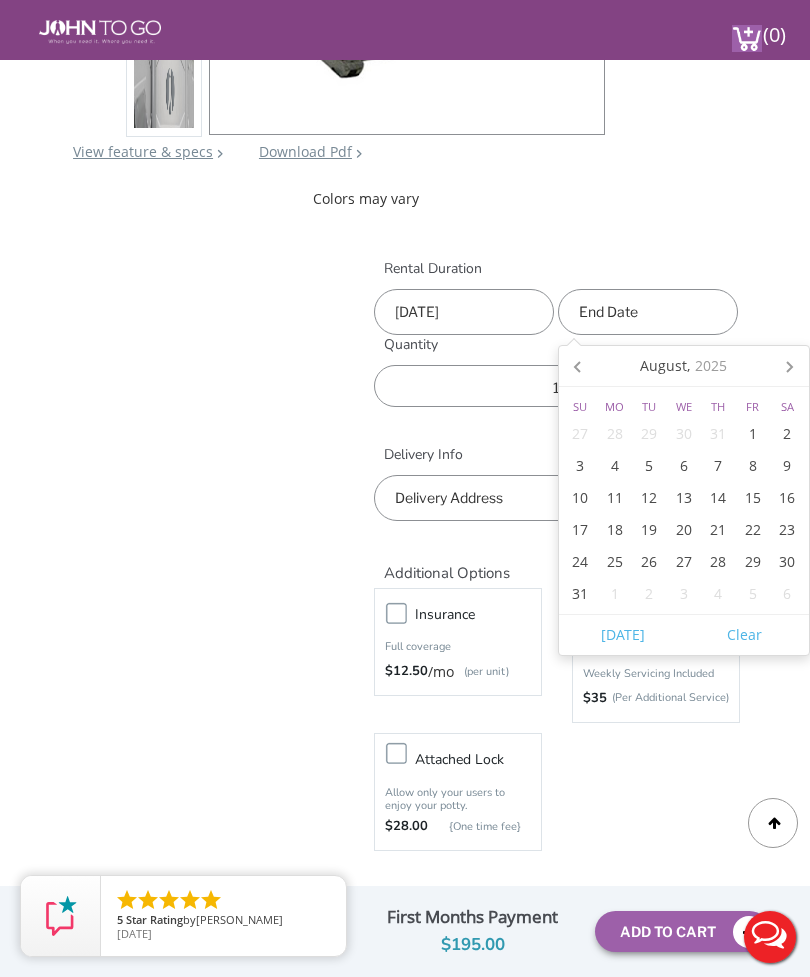 click on "24" at bounding box center (580, 562) 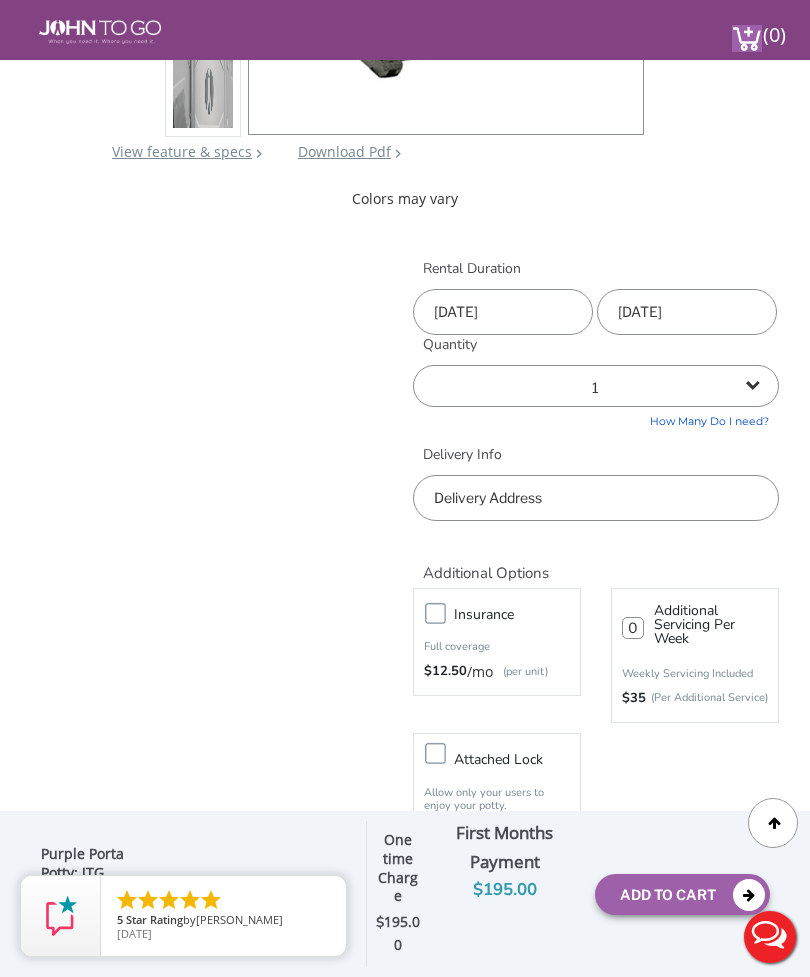 scroll, scrollTop: 650, scrollLeft: 0, axis: vertical 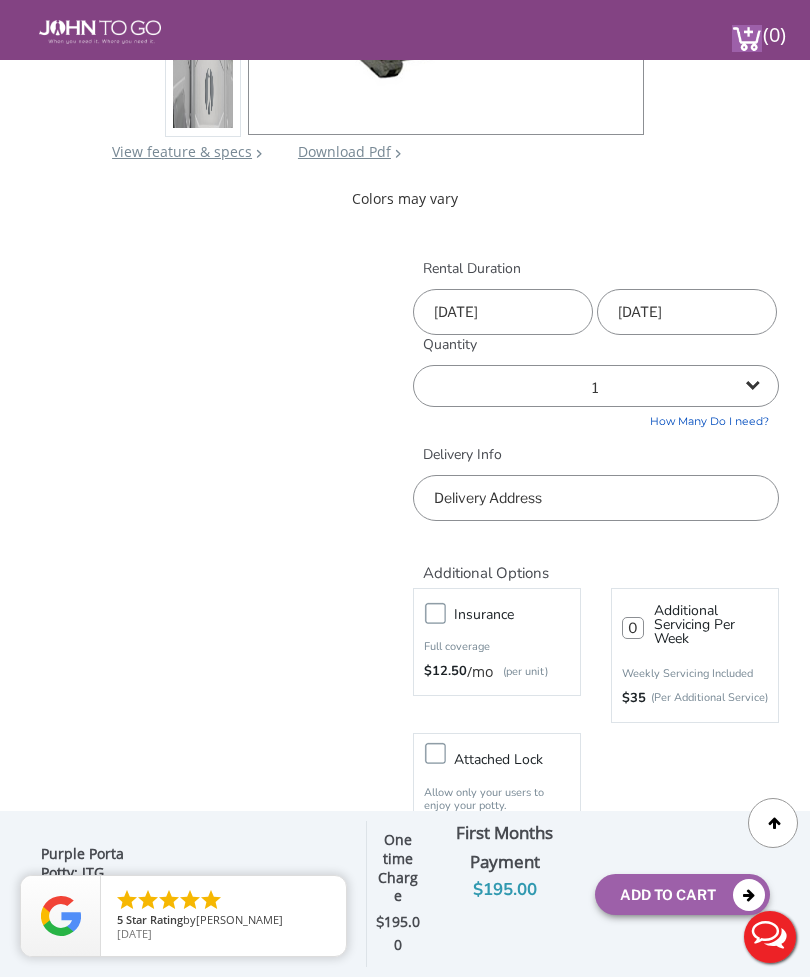 click at bounding box center (596, 498) 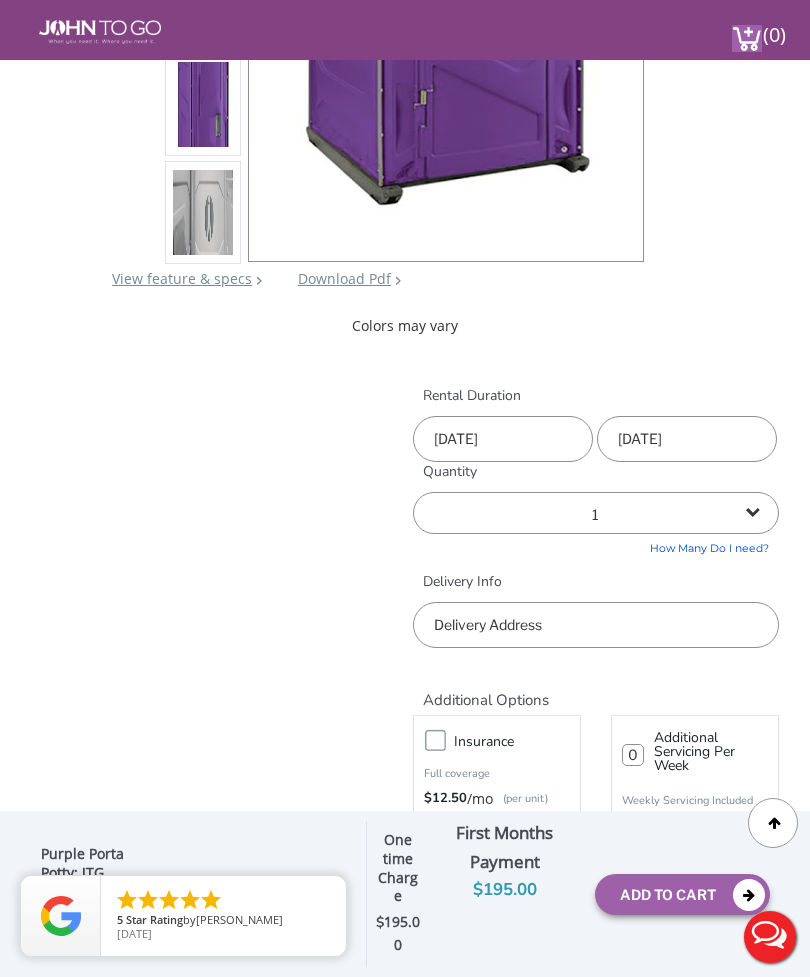 scroll, scrollTop: 518, scrollLeft: 0, axis: vertical 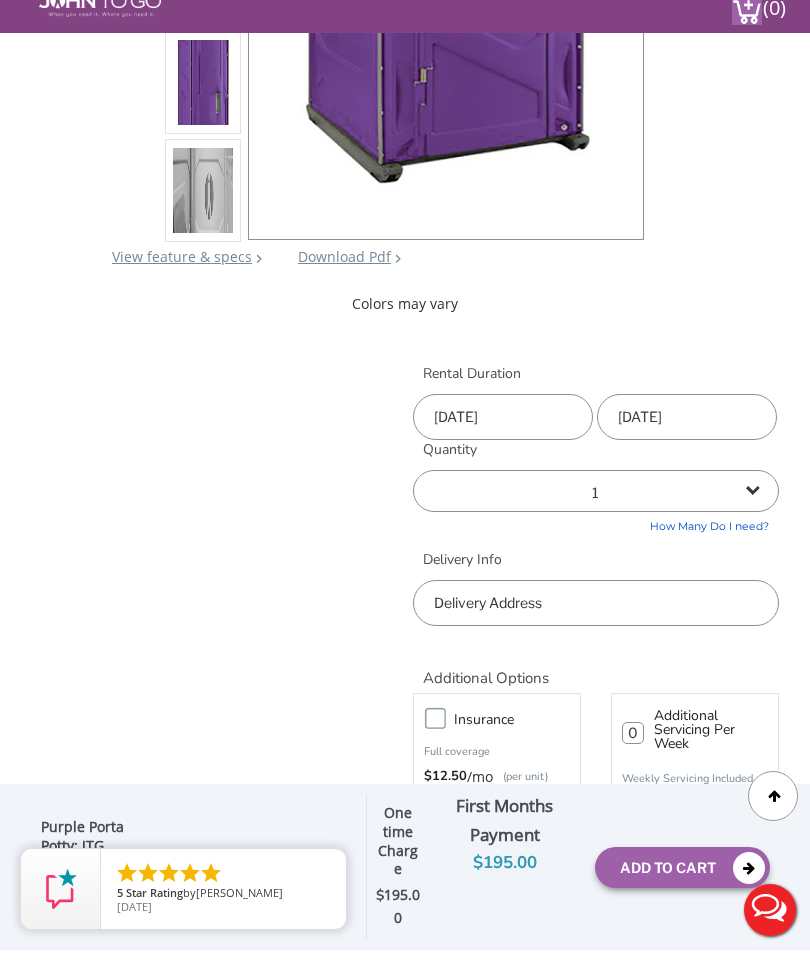 click on "877 564 6977
info@johntogo.com
Porta Potty
Portable Toilets
ADA Accessible Units
Portable Sinks
Waste Services
Construction
Special Events
Seasonal Long Term Rentals
Disaster Relief
Portable Trailers
Restroom Trailers
Shower Trailers
Temporary Fencing
Barricade Fencing
Temporary Fencing Panels
Water-filled LCD Barriers
Unit Calculator
Gallery
Contact Us
877-564-6977
info@johntogo.com" at bounding box center [405, -17] 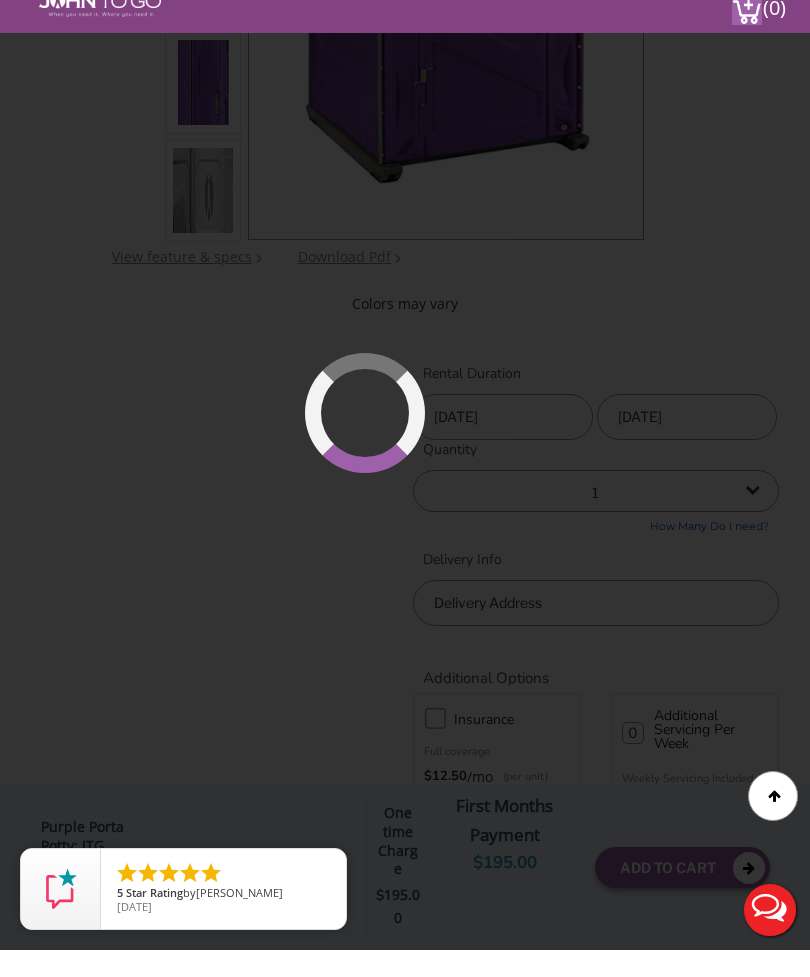 scroll, scrollTop: 546, scrollLeft: 0, axis: vertical 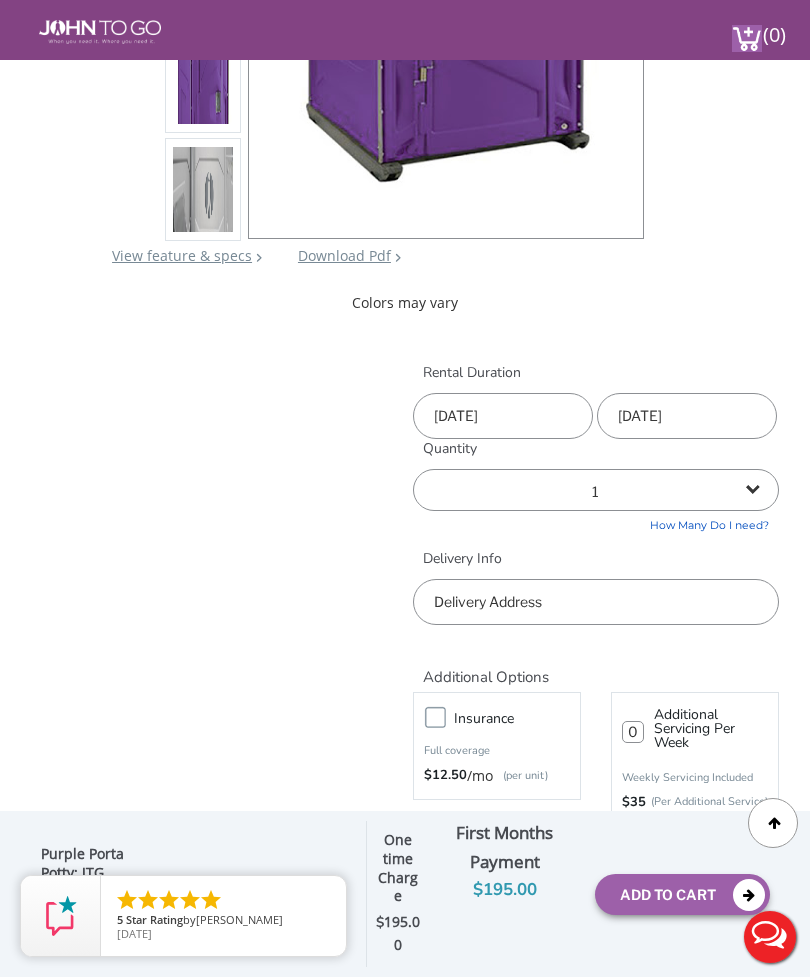 click on "08/23/2025" at bounding box center [503, 416] 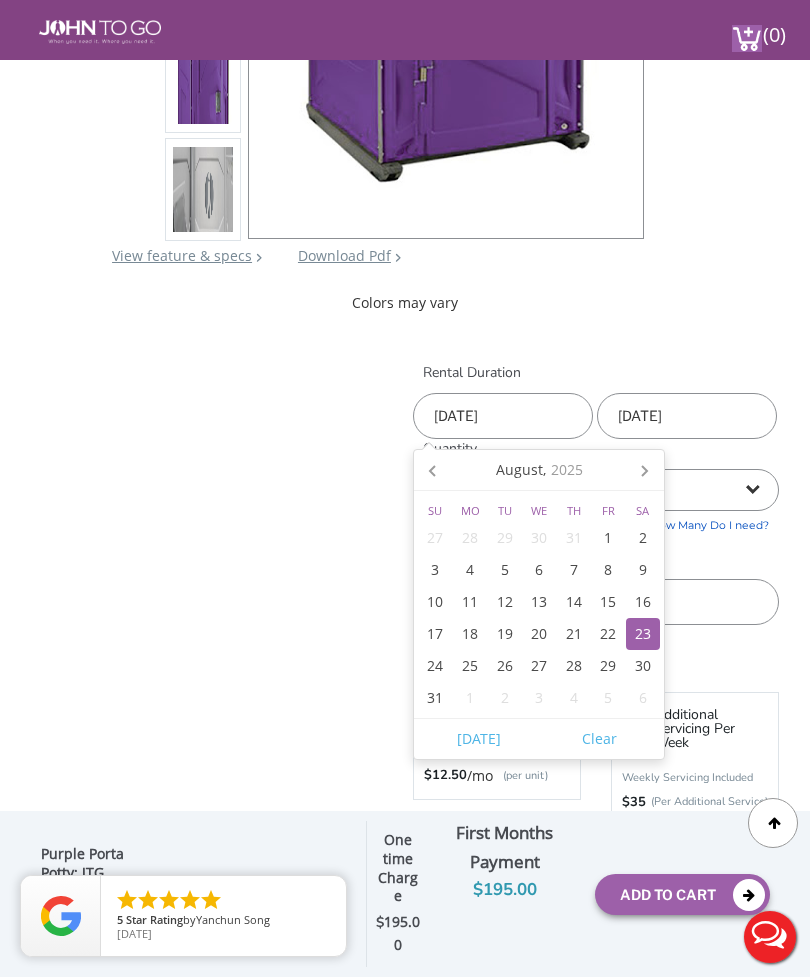 click on "24" at bounding box center (435, 666) 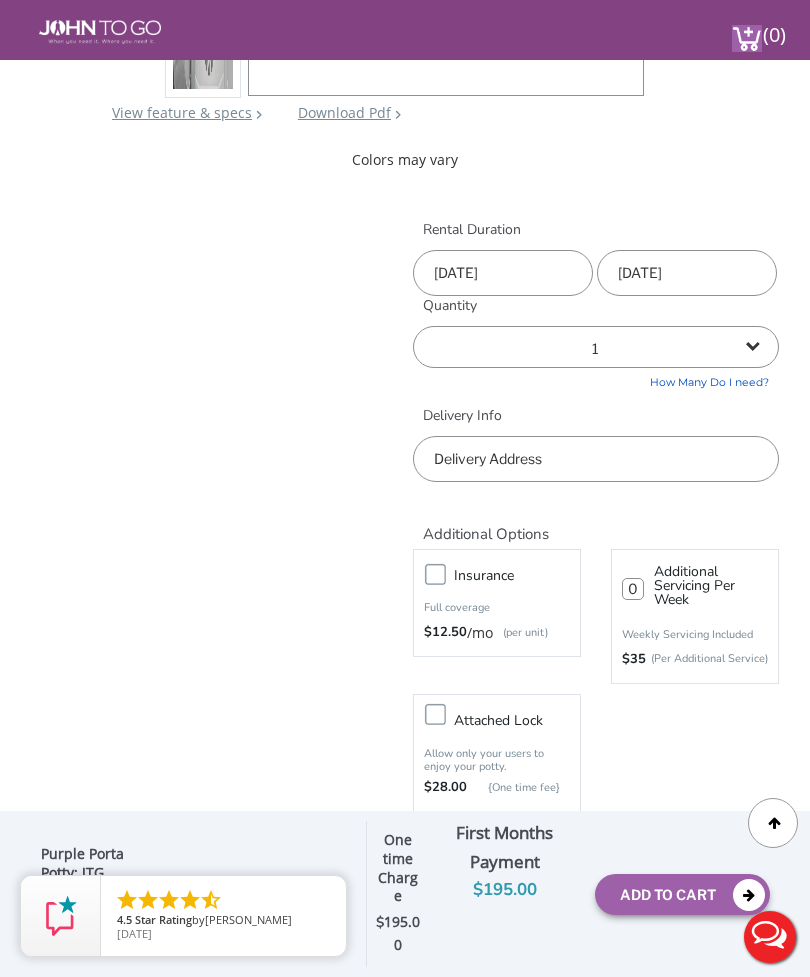 scroll, scrollTop: 686, scrollLeft: 0, axis: vertical 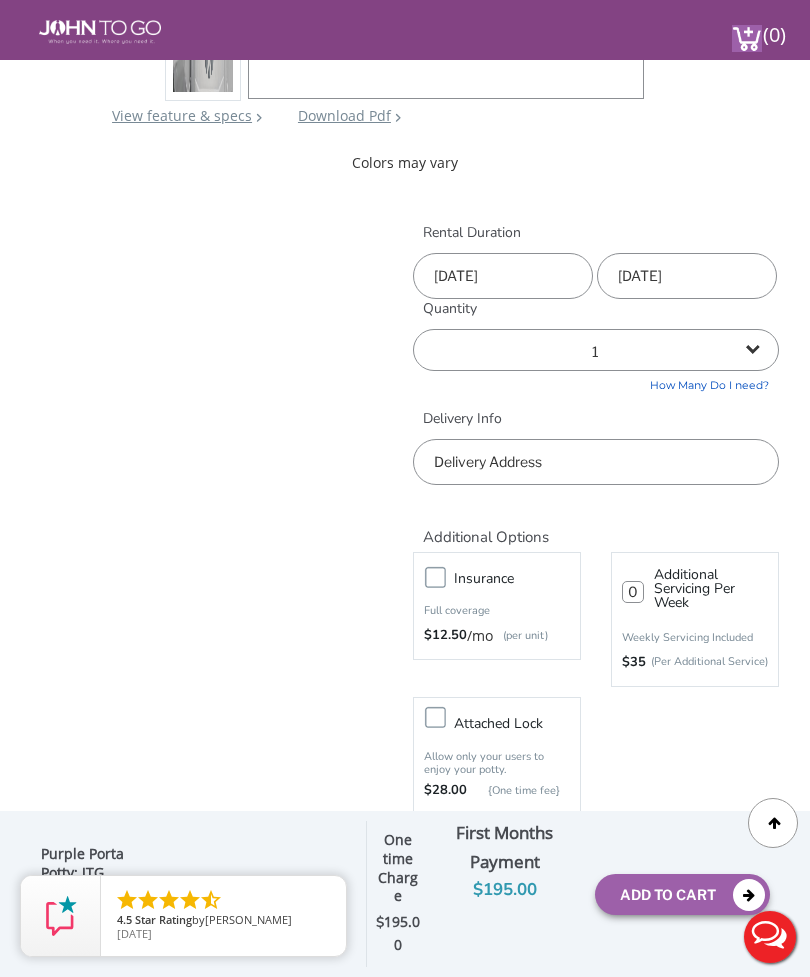 click at bounding box center [596, 462] 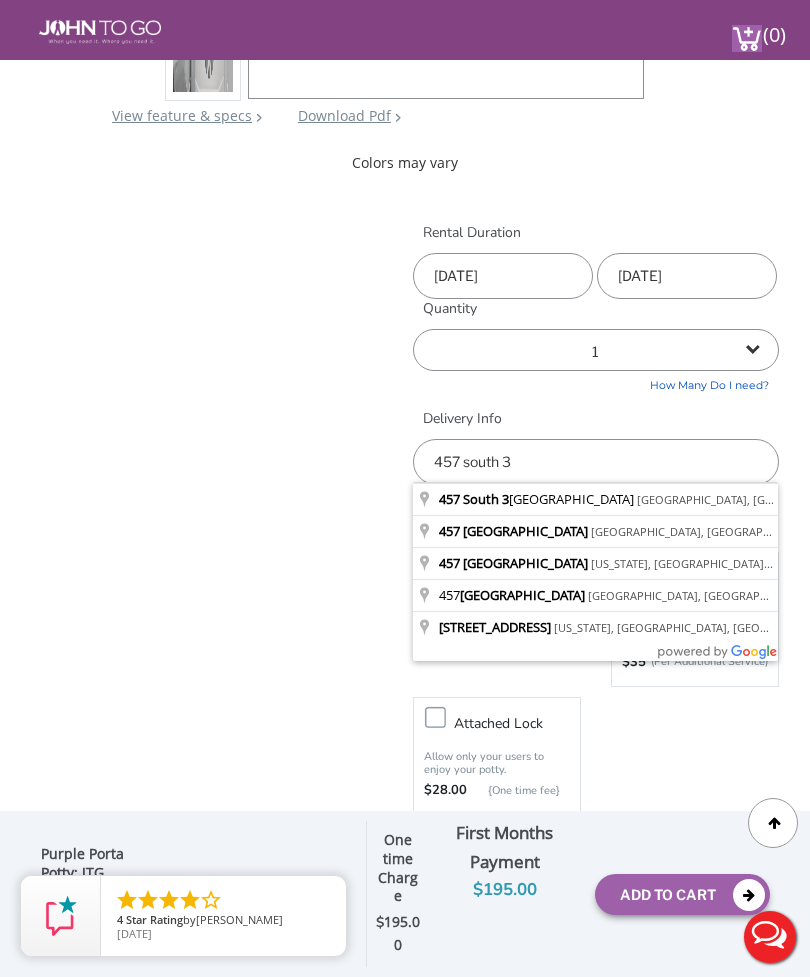 type on "457 South 3rd Avenue, Mount Vernon, NY, USA" 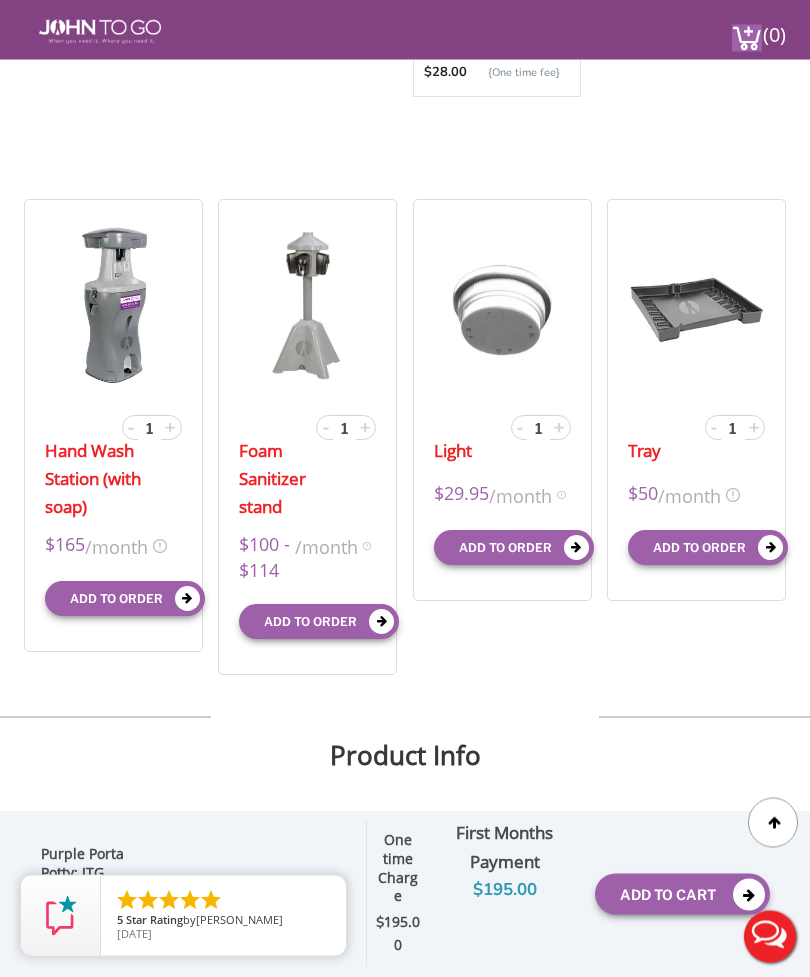scroll, scrollTop: 1404, scrollLeft: 0, axis: vertical 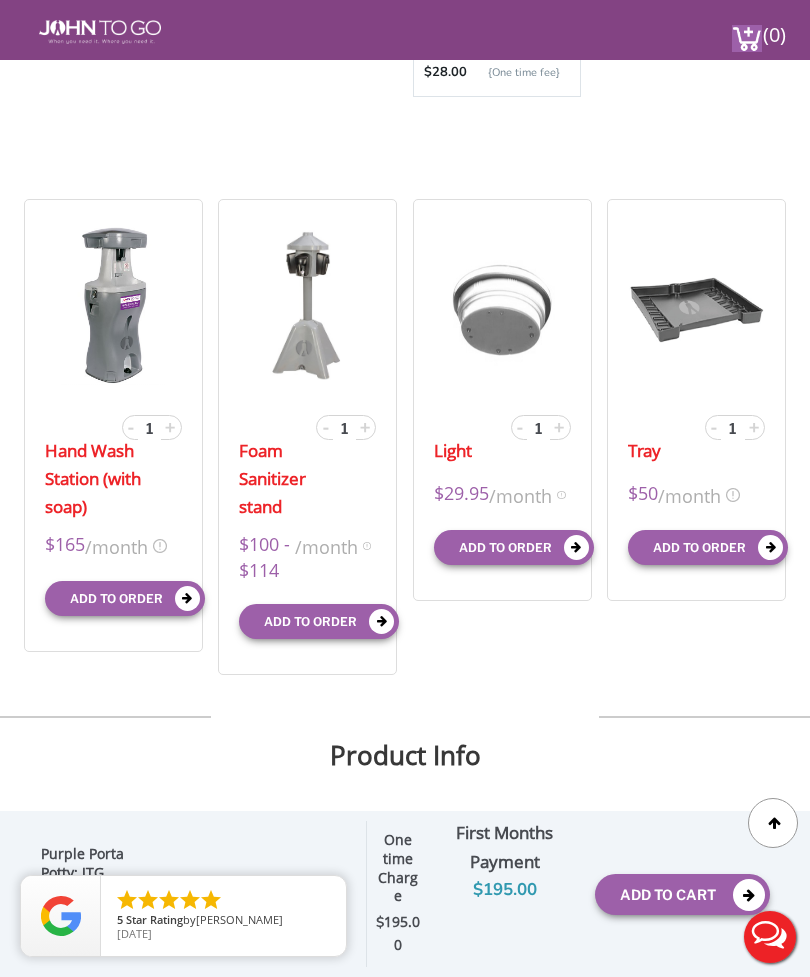 click at bounding box center (576, 547) 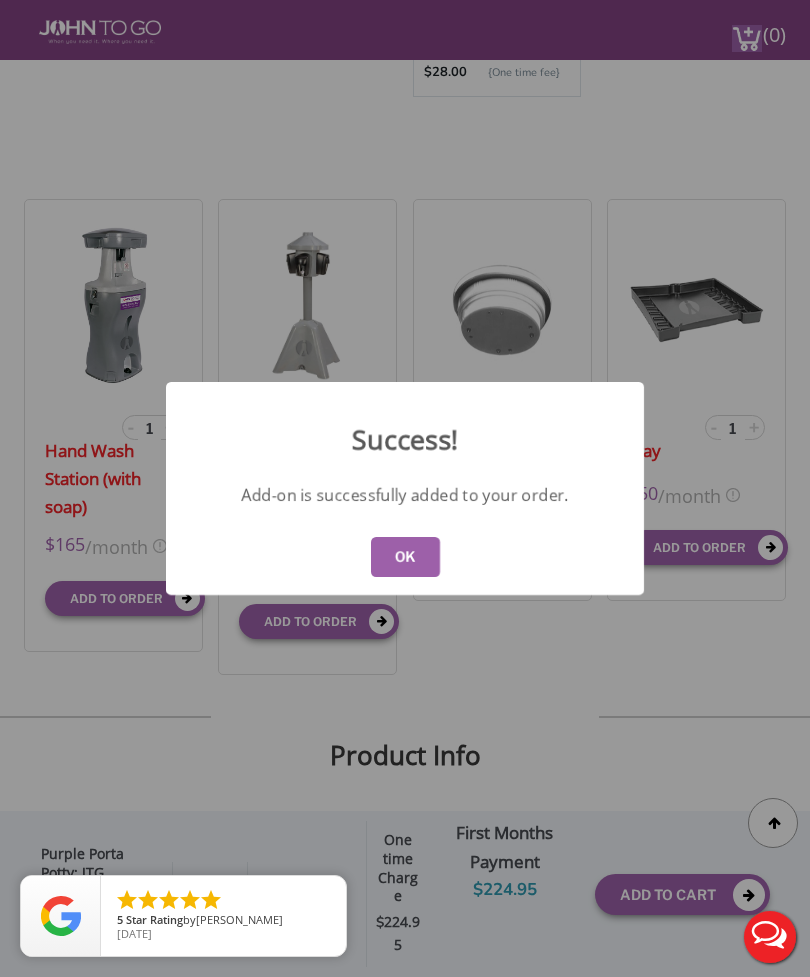 click on "OK" at bounding box center [405, 557] 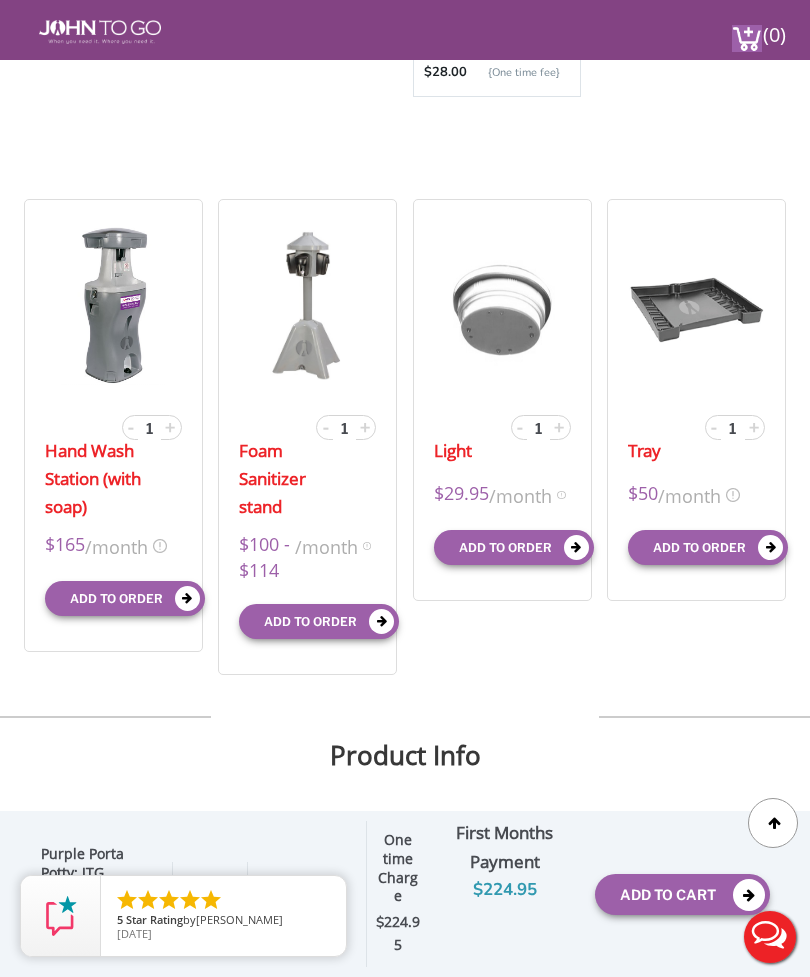 click at bounding box center (576, 547) 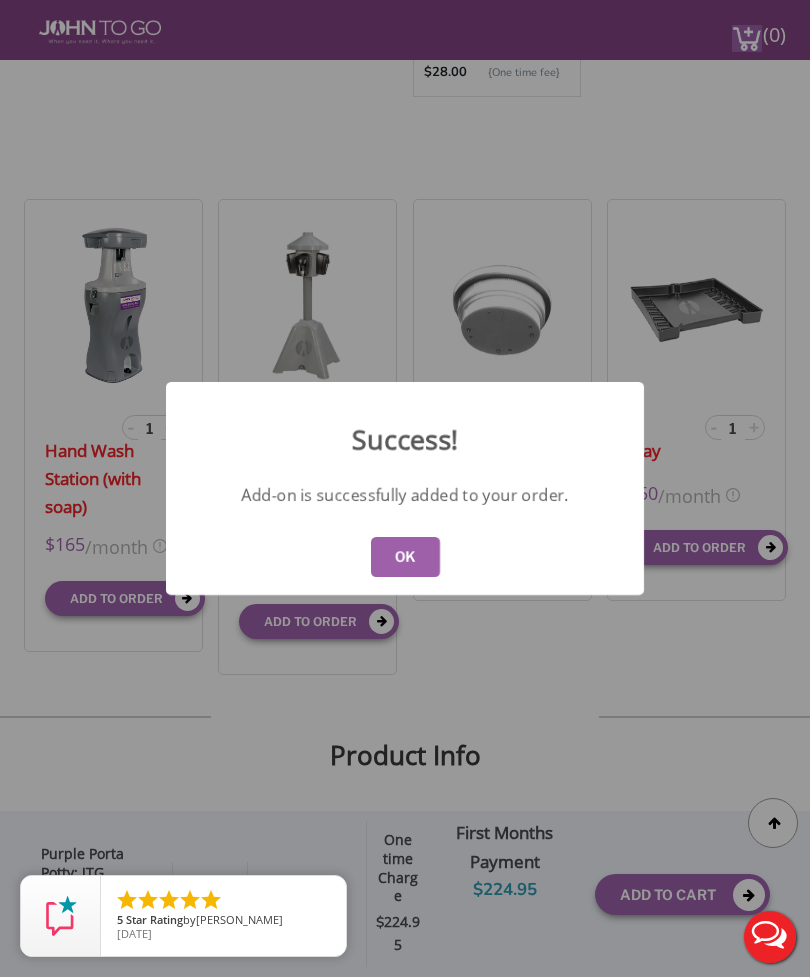 click on "OK" at bounding box center (405, 557) 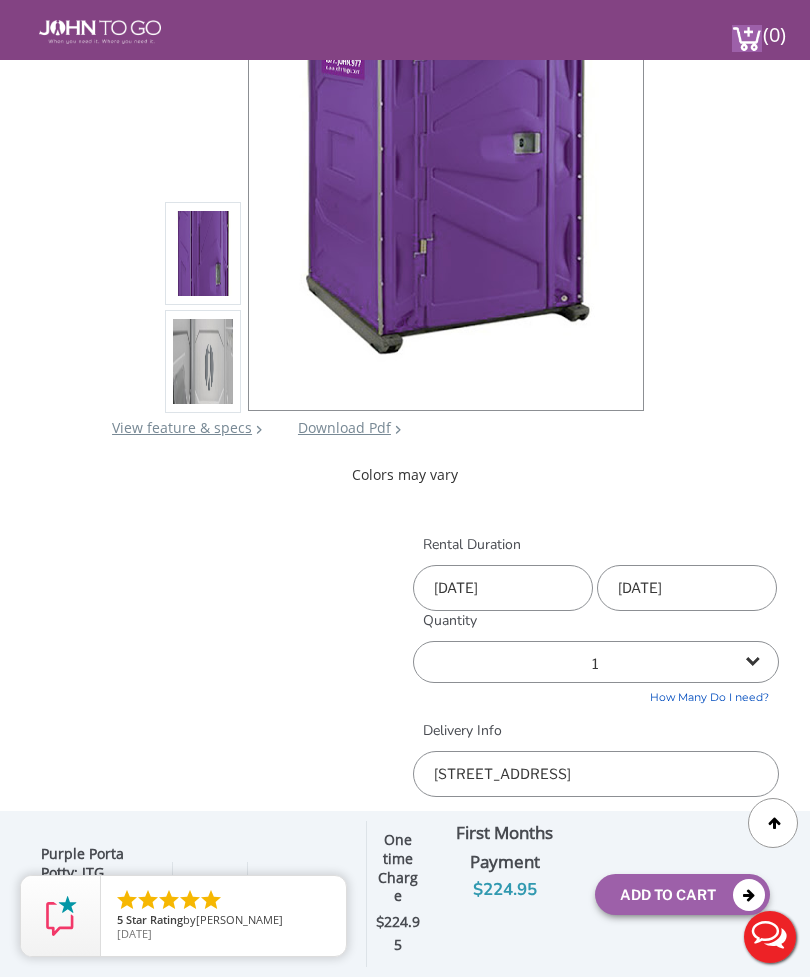 click on "Add To Cart" at bounding box center (682, 894) 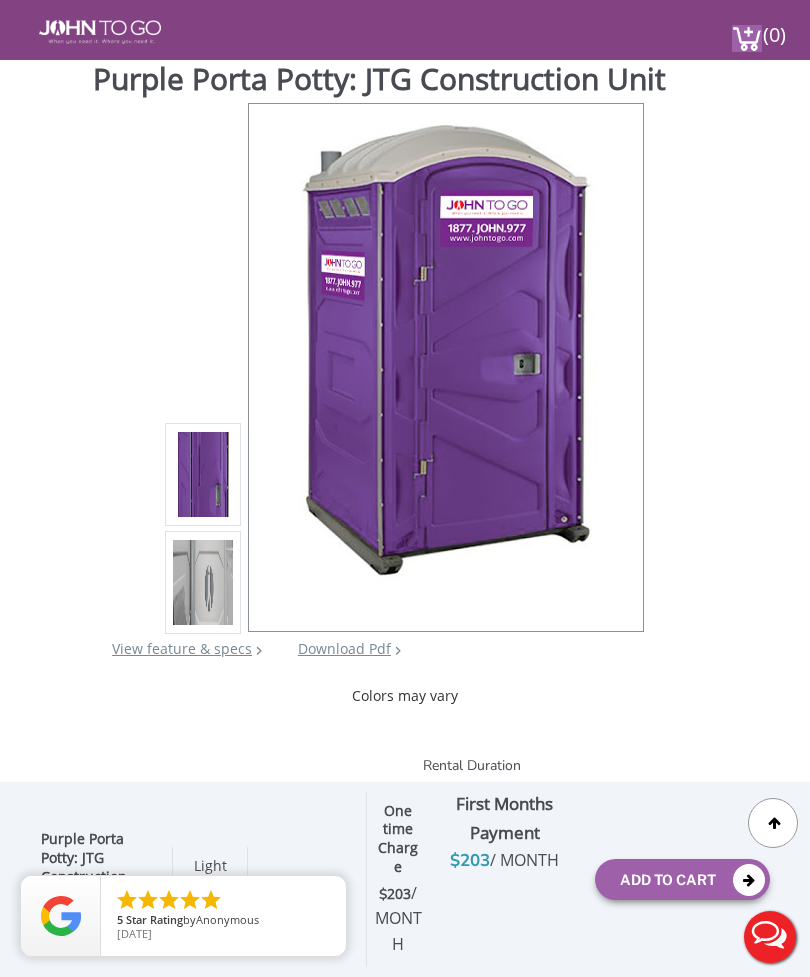 scroll, scrollTop: 0, scrollLeft: 0, axis: both 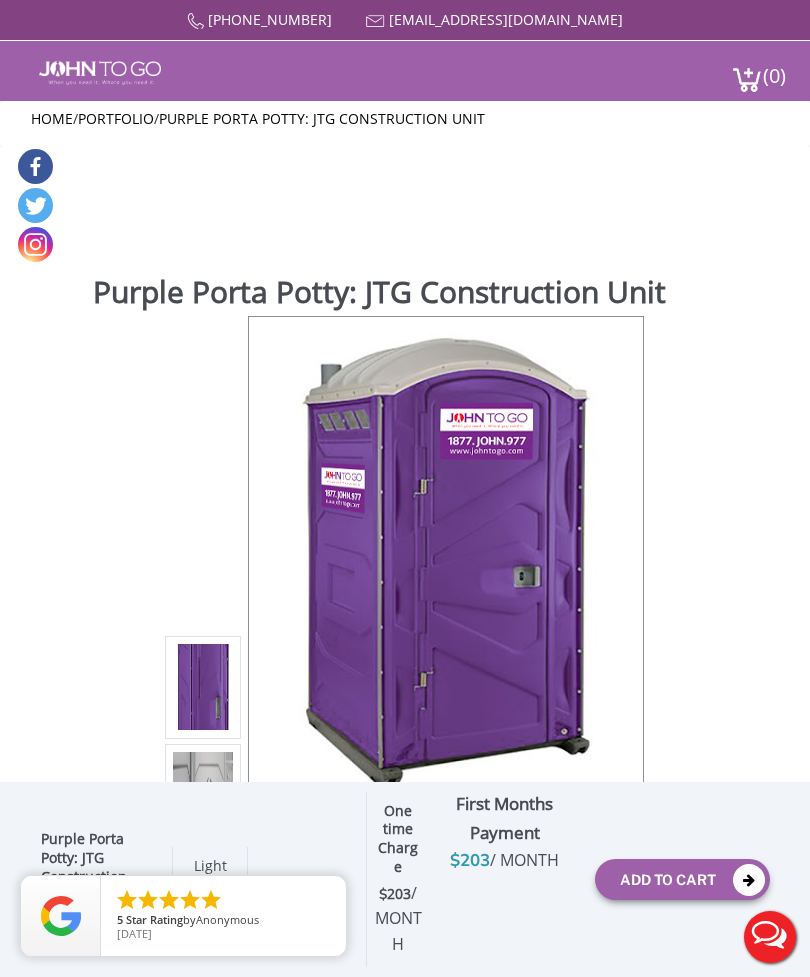 click at bounding box center [747, 79] 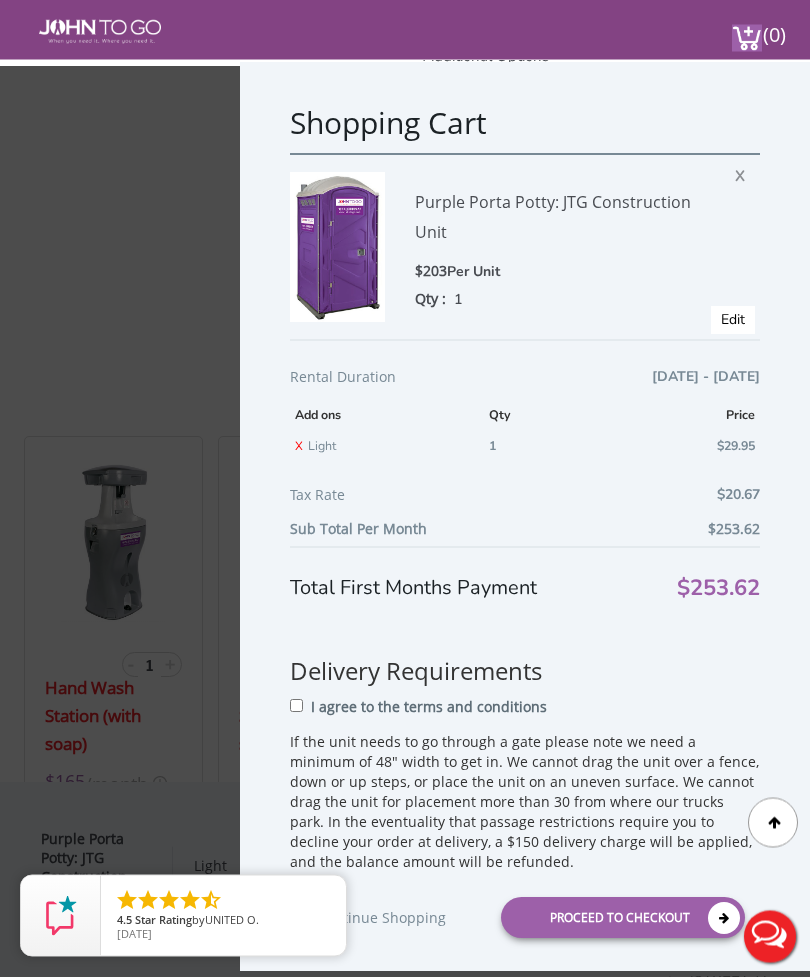scroll, scrollTop: 1167, scrollLeft: 0, axis: vertical 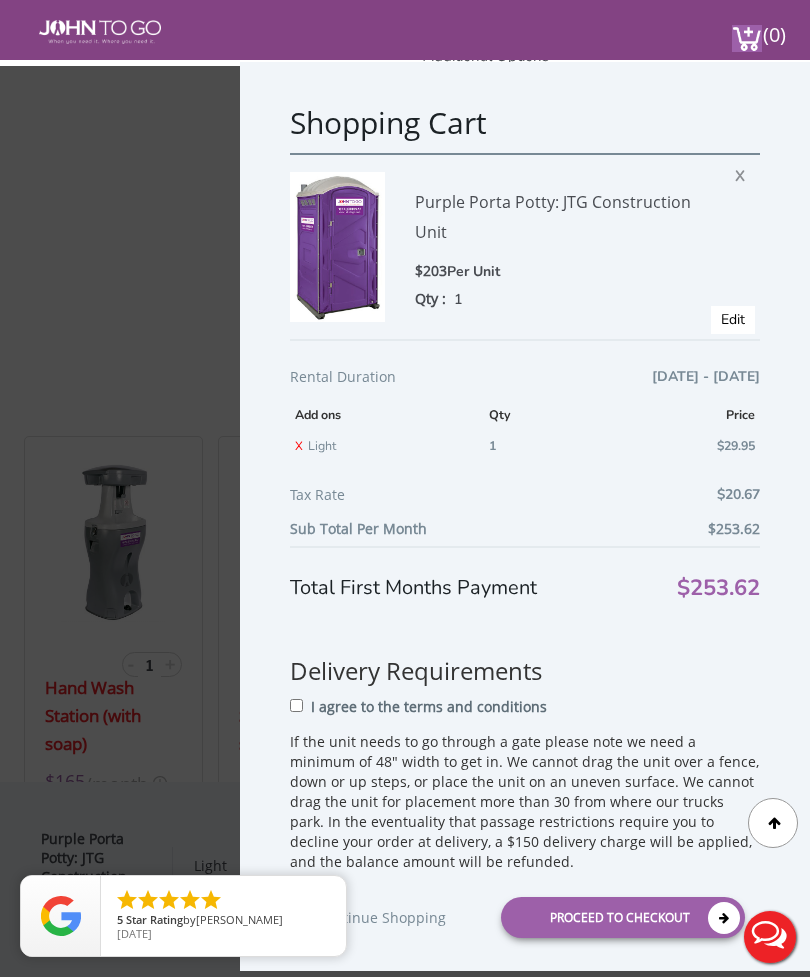 click on "X" at bounding box center [299, 446] 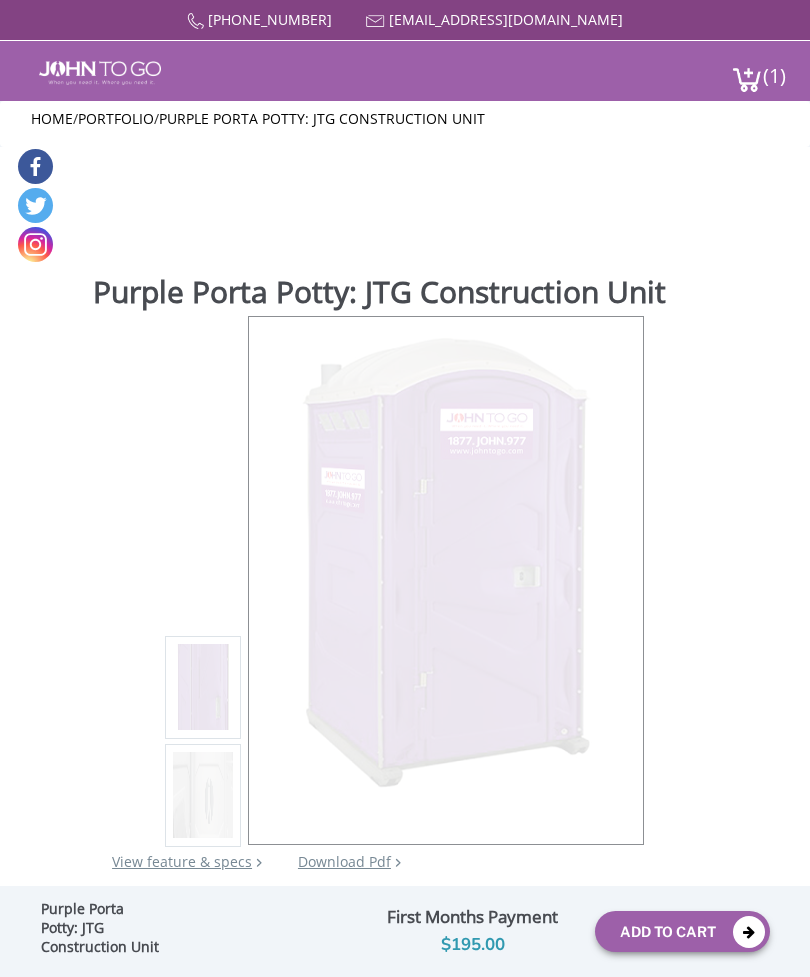 scroll, scrollTop: 0, scrollLeft: 0, axis: both 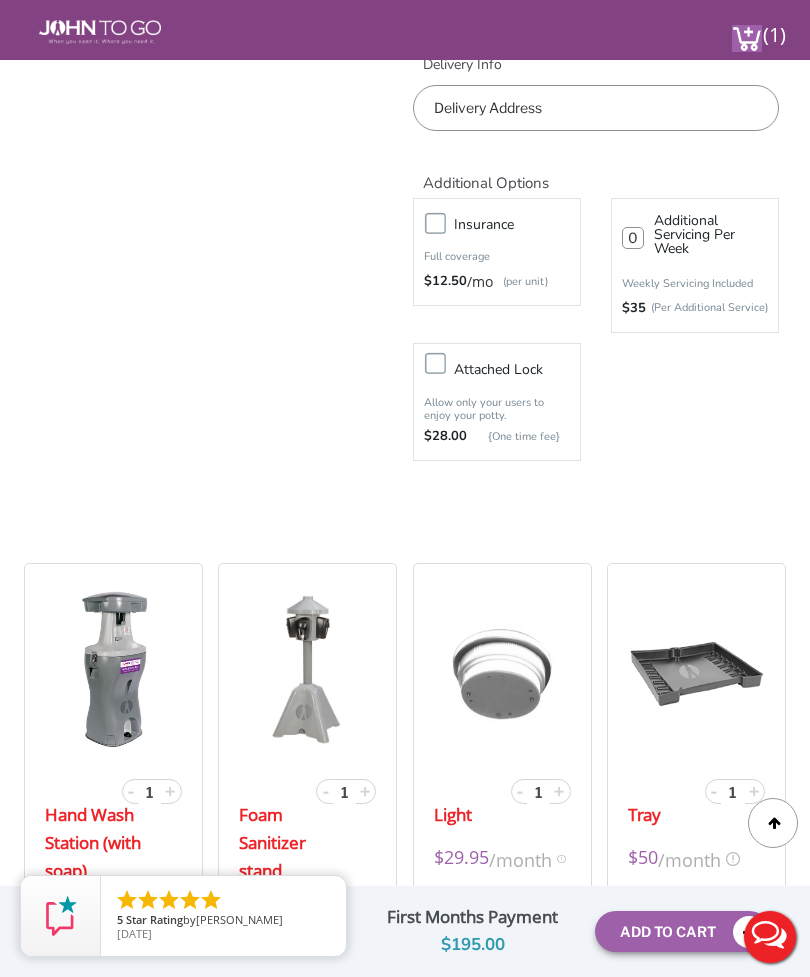 click at bounding box center [747, 38] 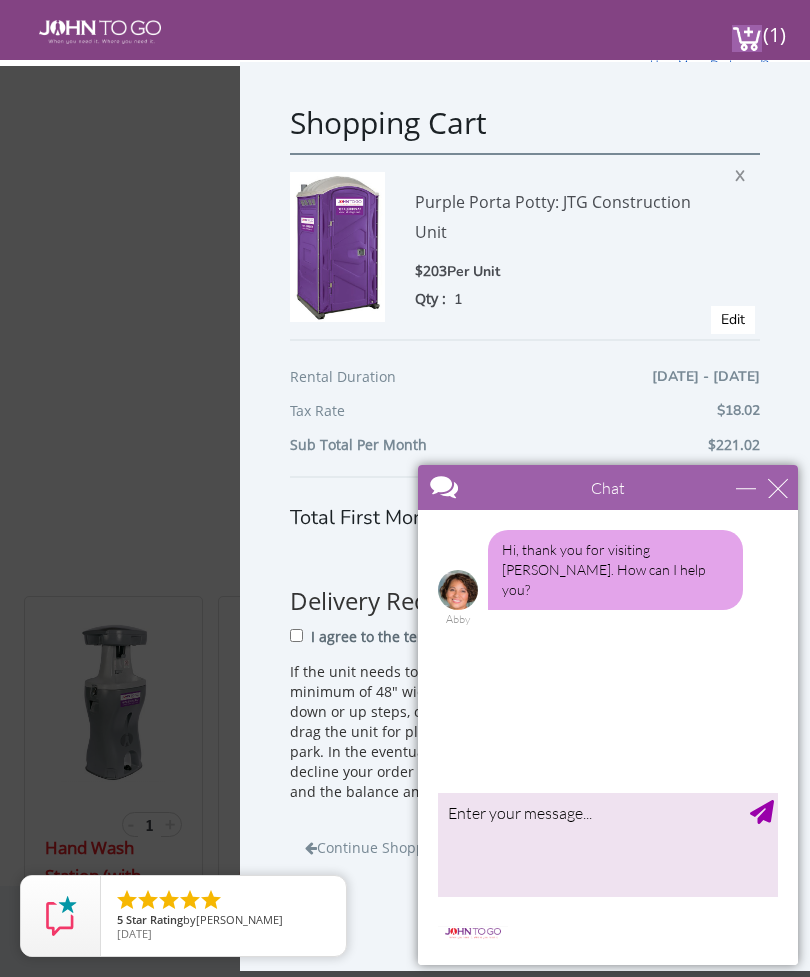scroll, scrollTop: 1006, scrollLeft: 0, axis: vertical 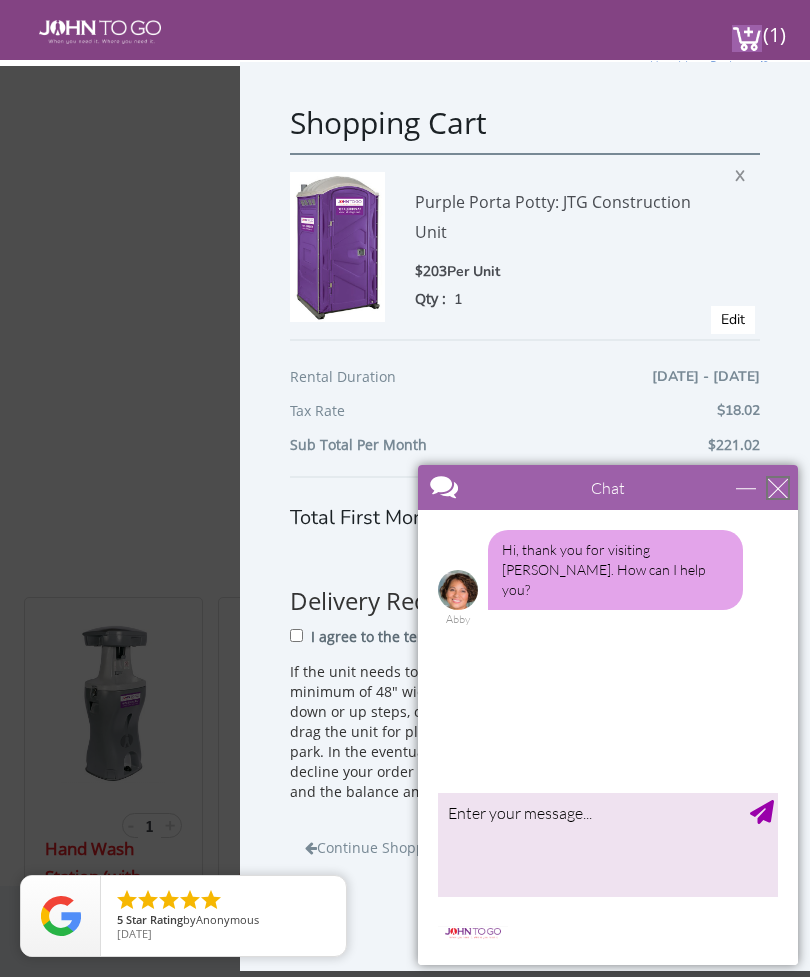 click at bounding box center (778, 488) 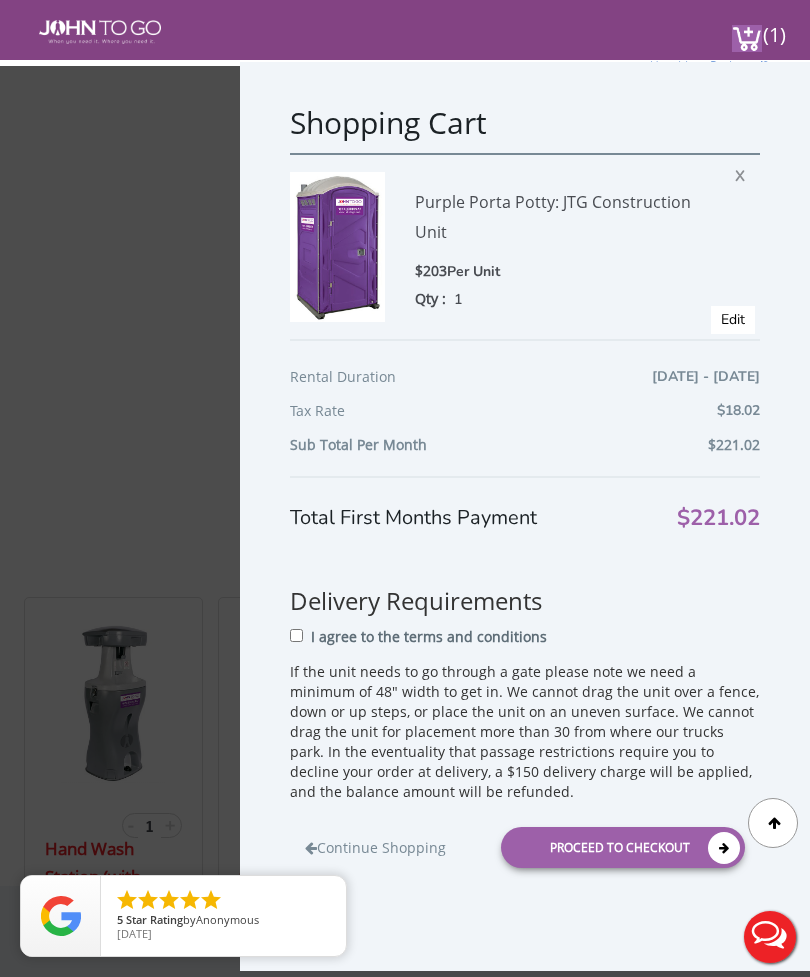 scroll, scrollTop: 0, scrollLeft: 0, axis: both 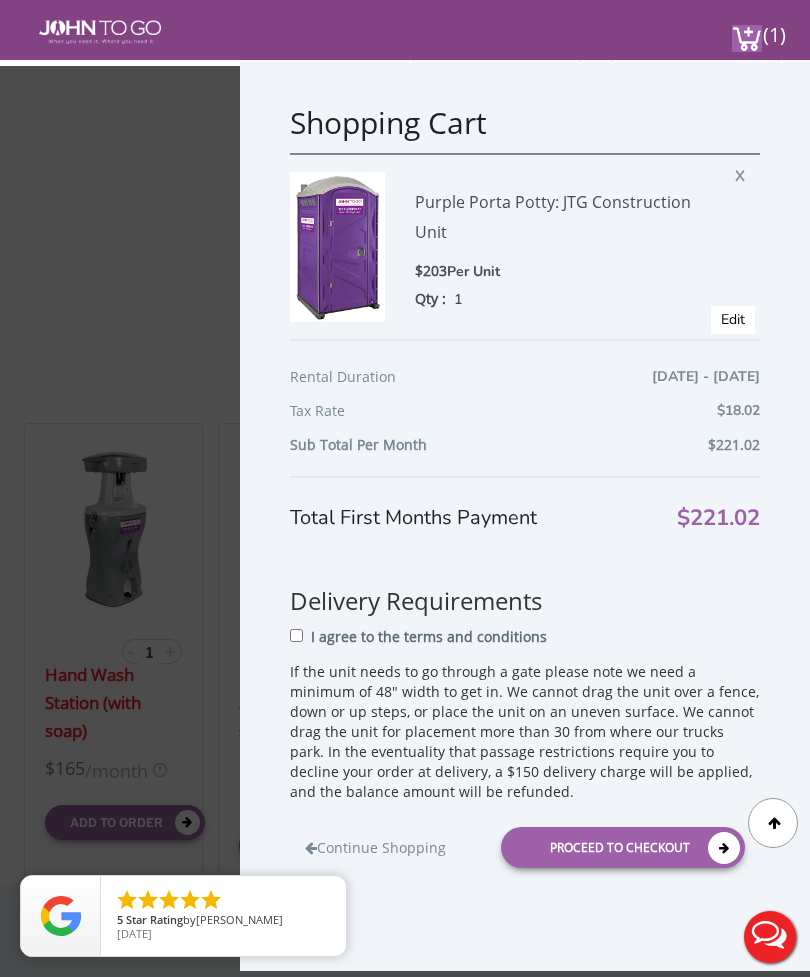 click on "X" at bounding box center (745, 173) 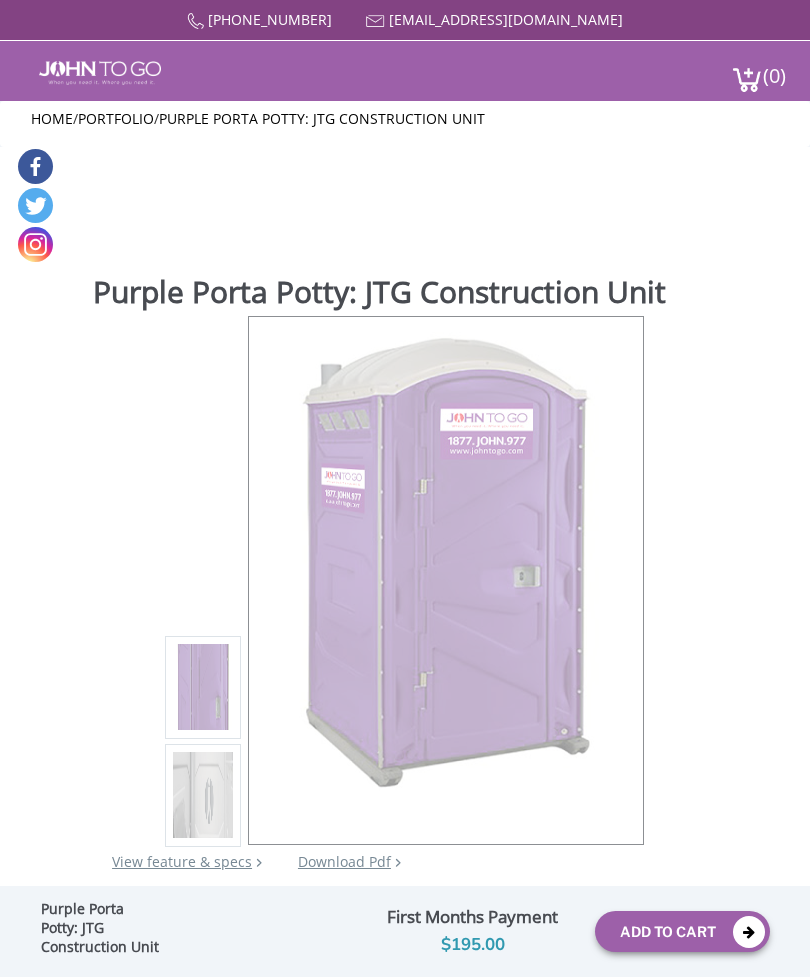 scroll, scrollTop: 0, scrollLeft: 0, axis: both 